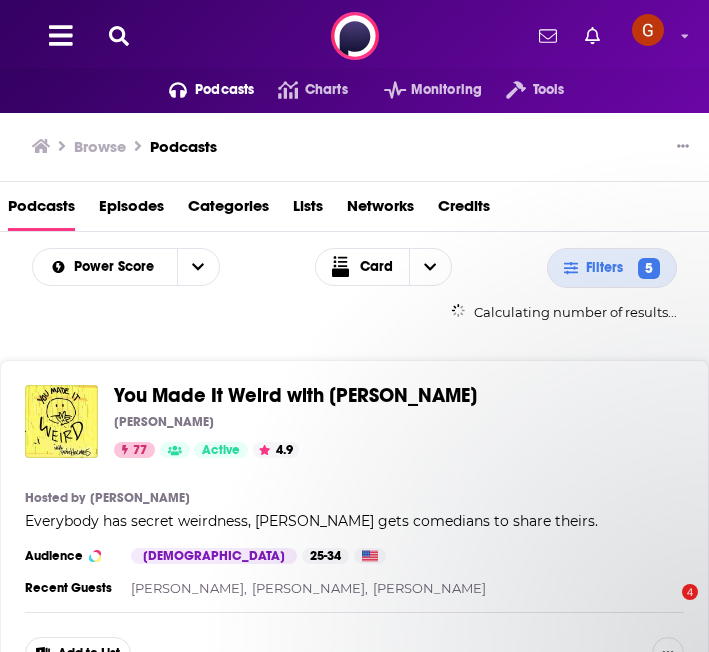 scroll, scrollTop: 0, scrollLeft: 0, axis: both 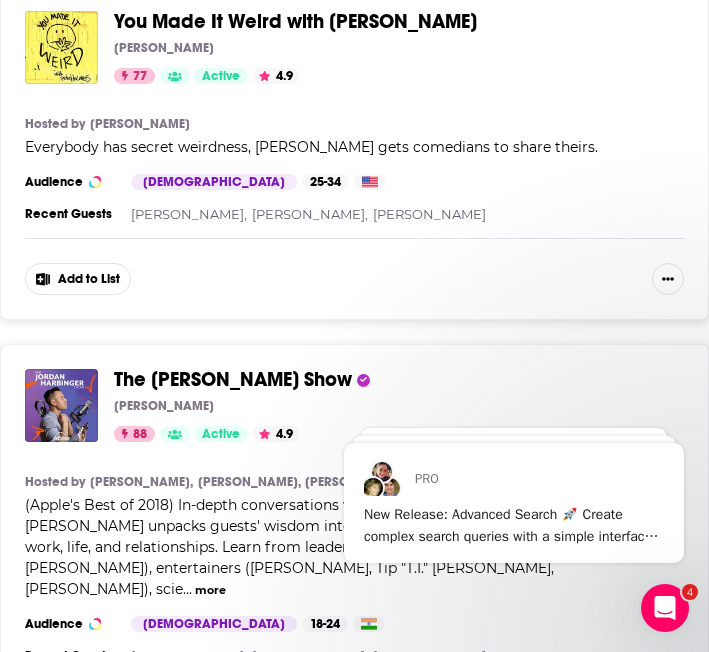 click 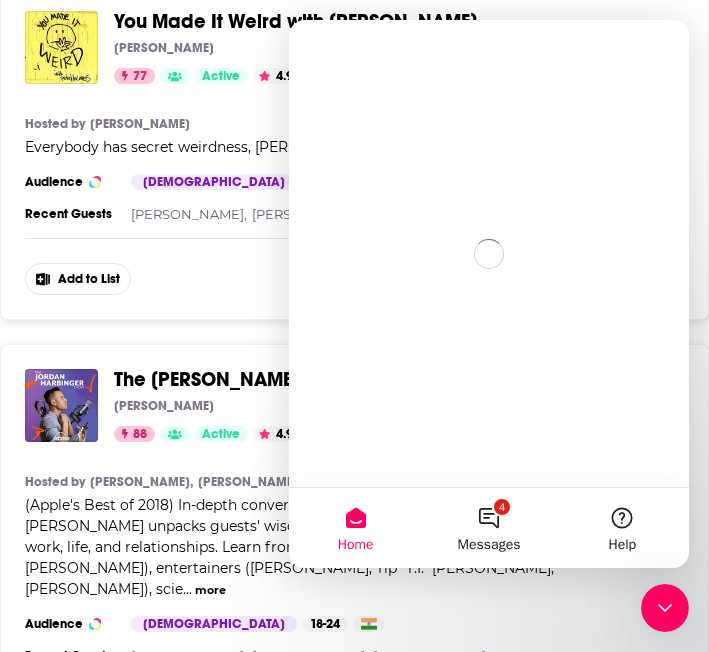 scroll, scrollTop: 0, scrollLeft: 0, axis: both 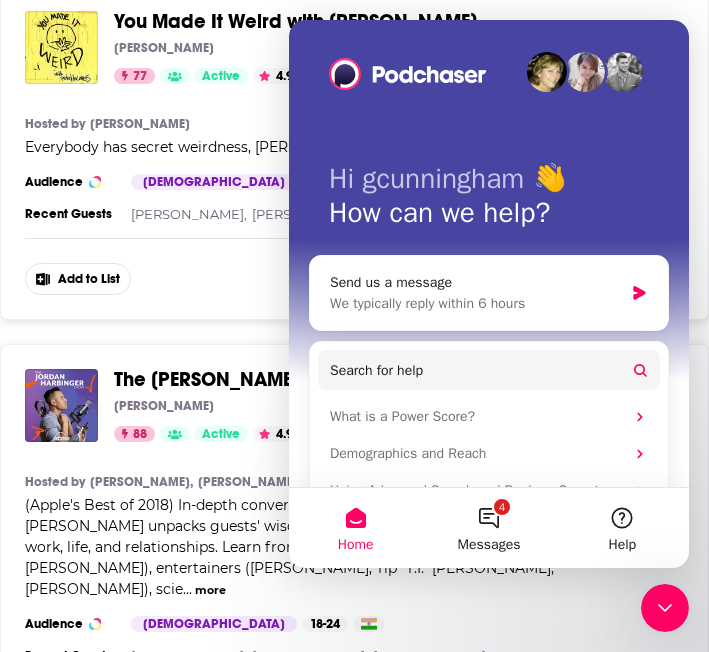 click 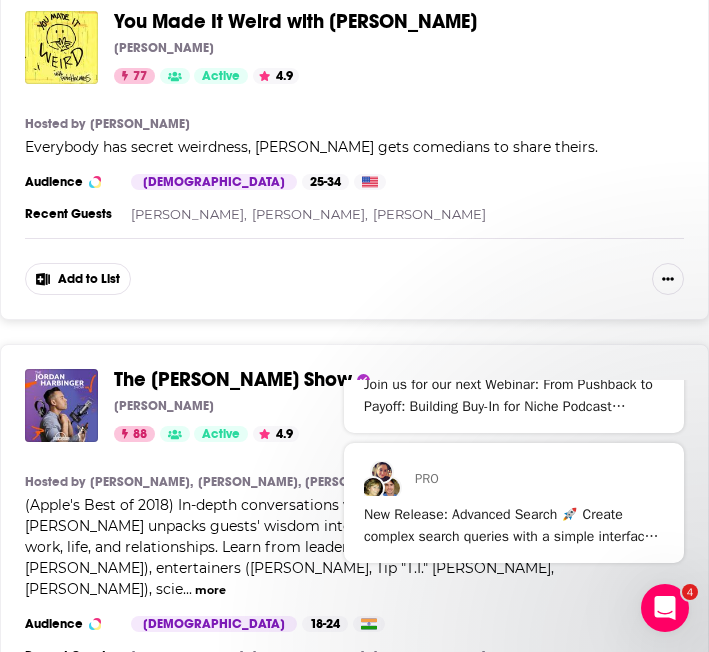 scroll, scrollTop: 0, scrollLeft: 0, axis: both 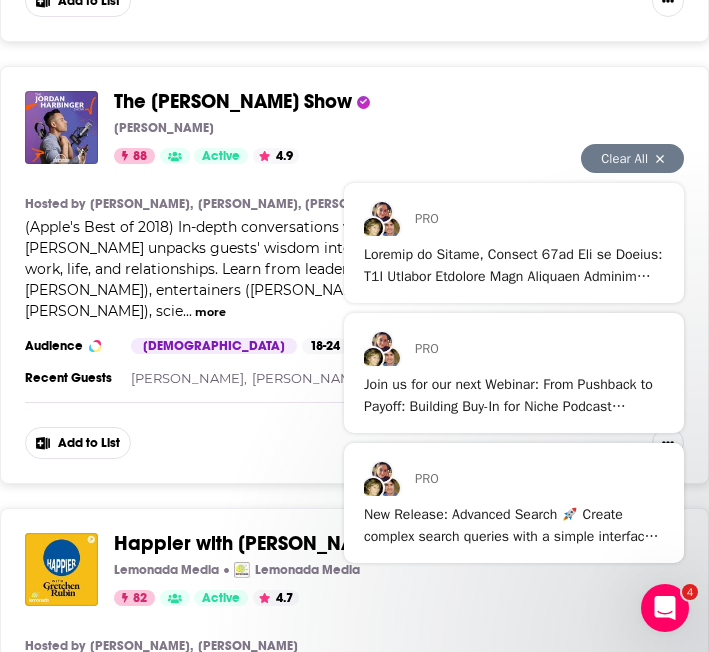 click on "Clear All" at bounding box center (632, 158) 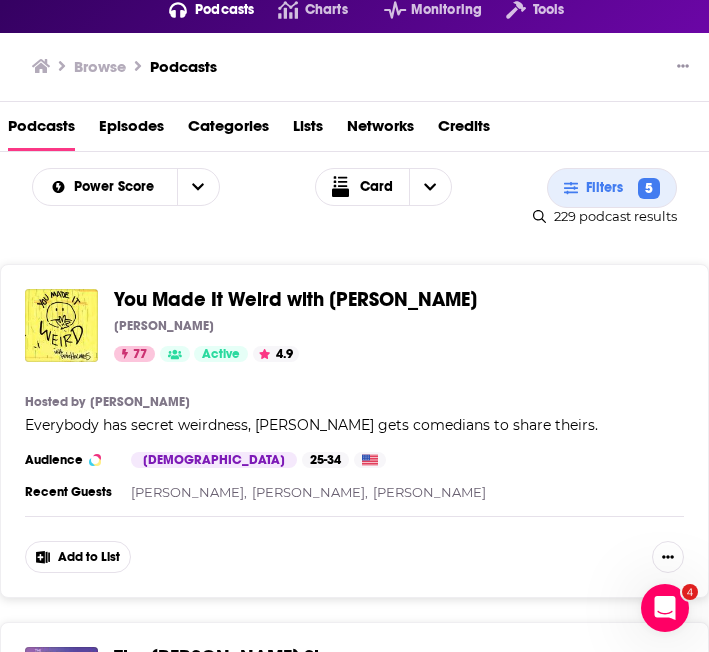 scroll, scrollTop: 0, scrollLeft: 0, axis: both 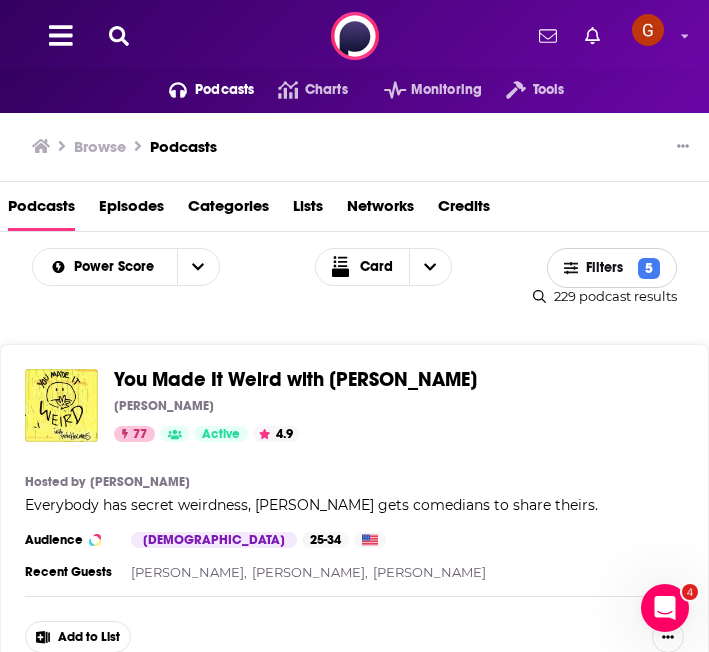 click 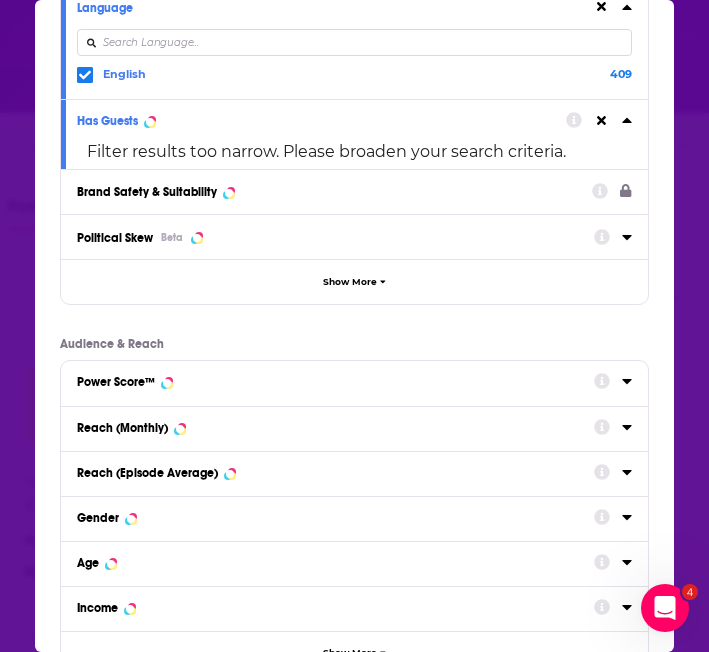 scroll, scrollTop: 597, scrollLeft: 0, axis: vertical 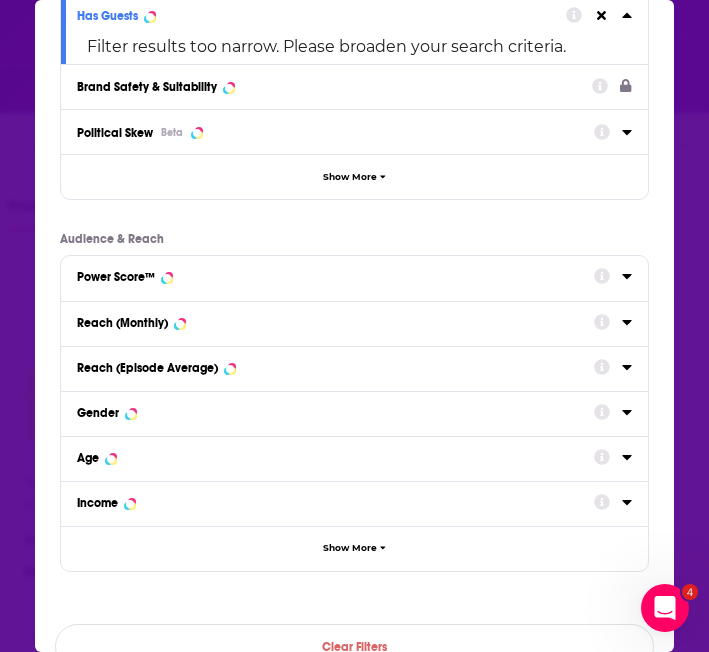 click on "Power Score™" at bounding box center [328, 277] 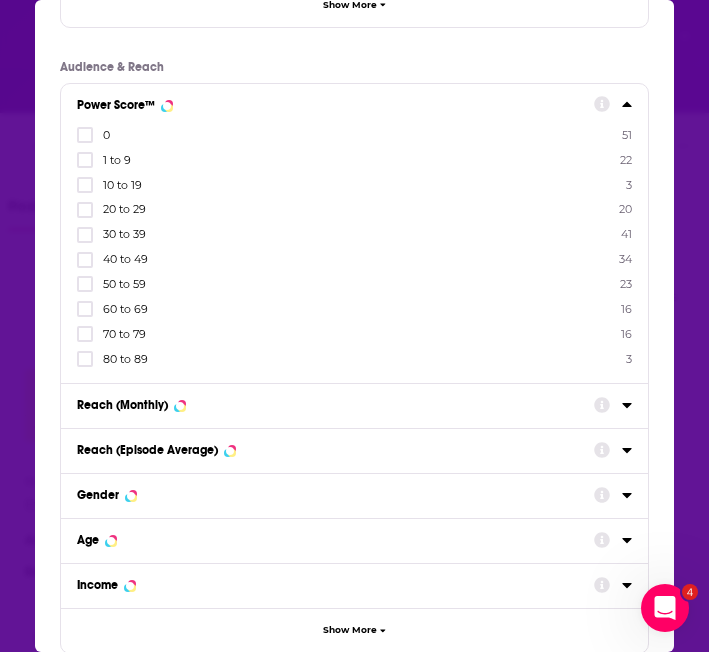 scroll, scrollTop: 771, scrollLeft: 0, axis: vertical 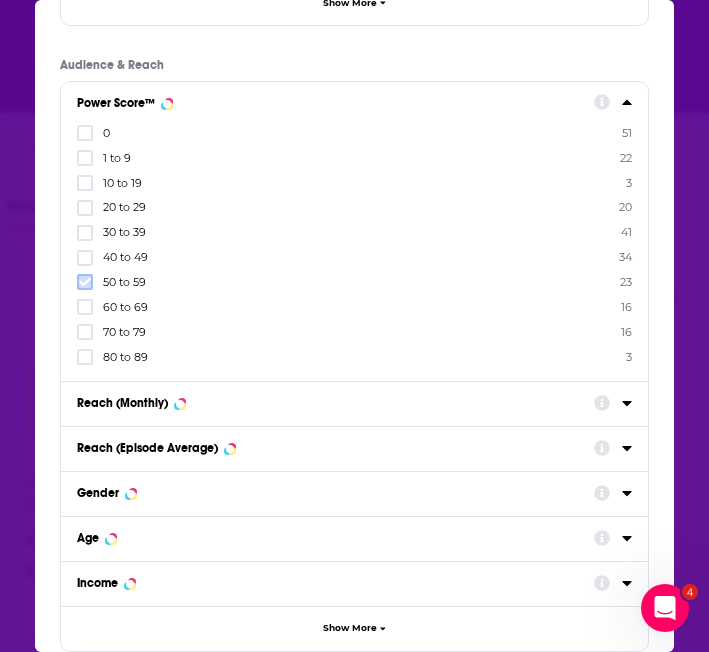 click 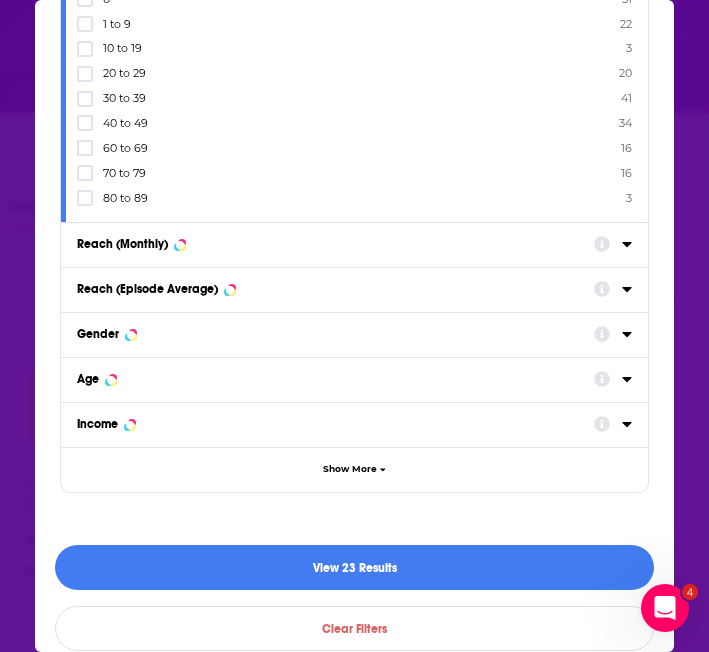scroll, scrollTop: 944, scrollLeft: 0, axis: vertical 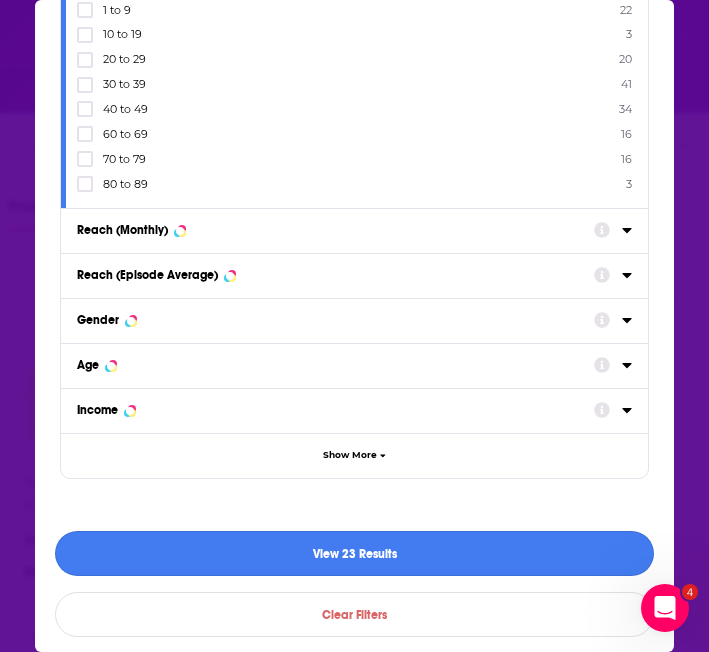 click on "View 23 Results" at bounding box center [354, 553] 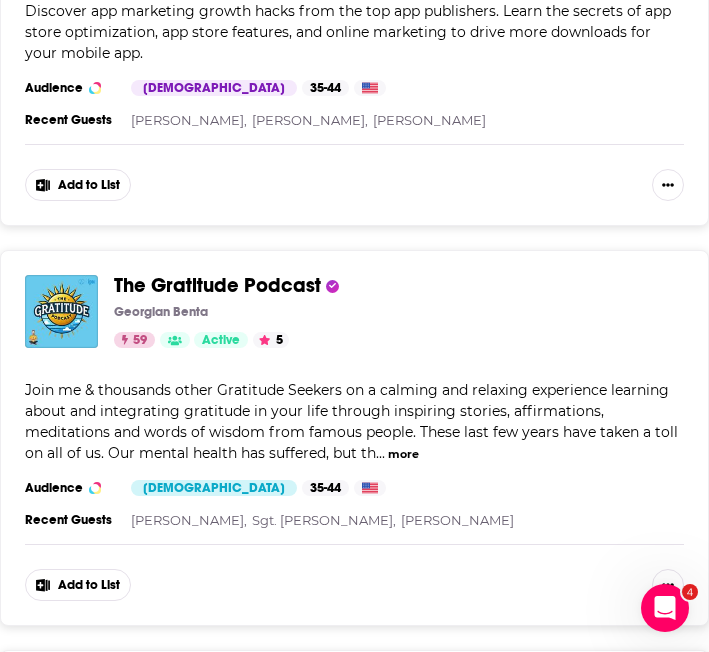 scroll, scrollTop: 512, scrollLeft: 0, axis: vertical 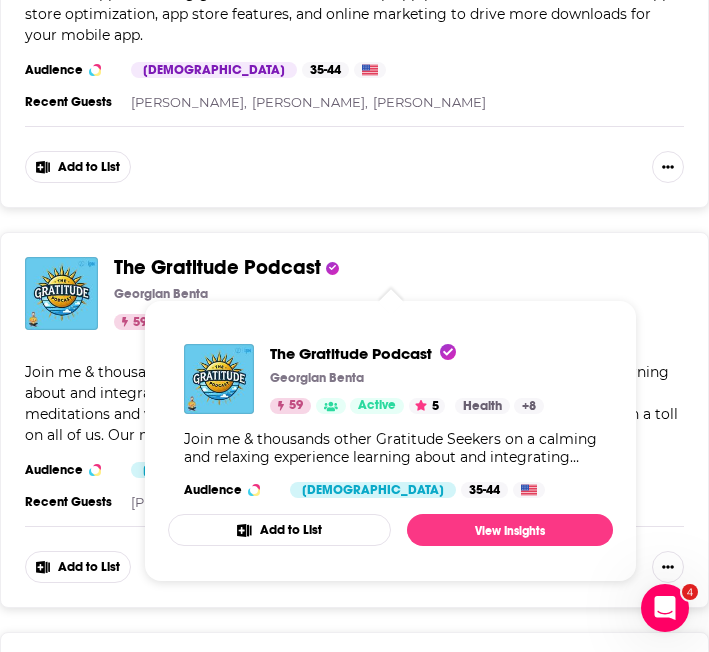 click on "The Gratitude Podcast" at bounding box center (217, 267) 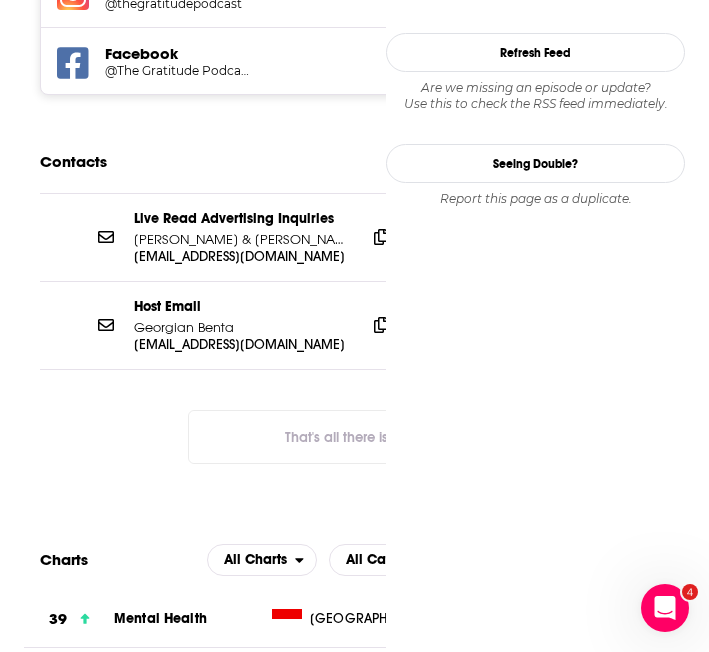 scroll, scrollTop: 2042, scrollLeft: 0, axis: vertical 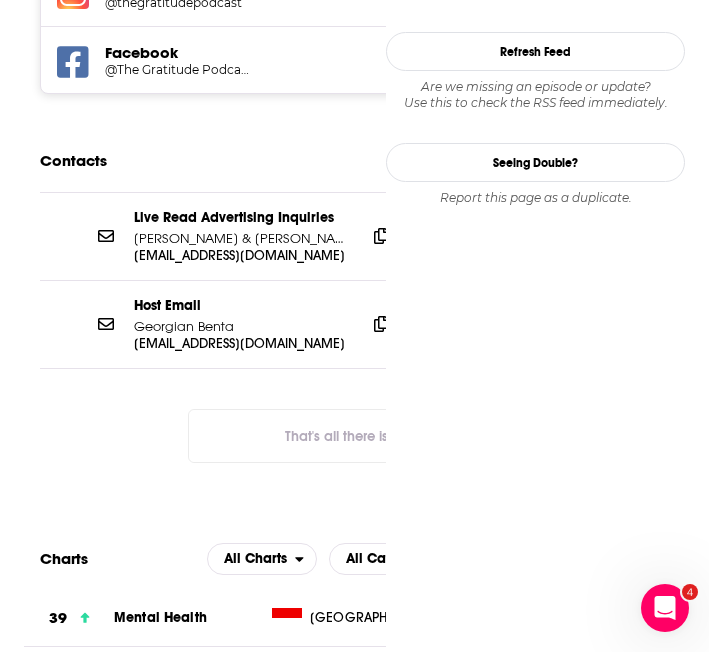 click on "[PERSON_NAME] & [PERSON_NAME]" at bounding box center [242, 238] 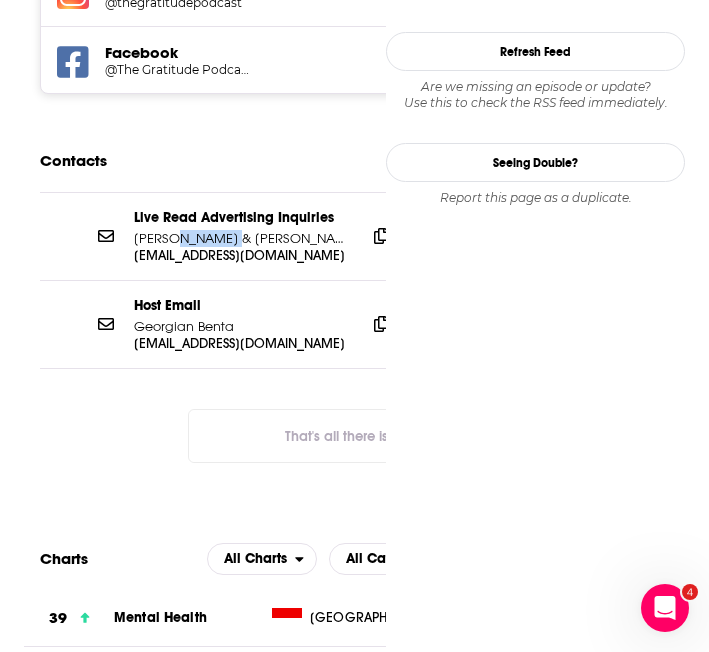 click on "[PERSON_NAME] & [PERSON_NAME]" at bounding box center [242, 238] 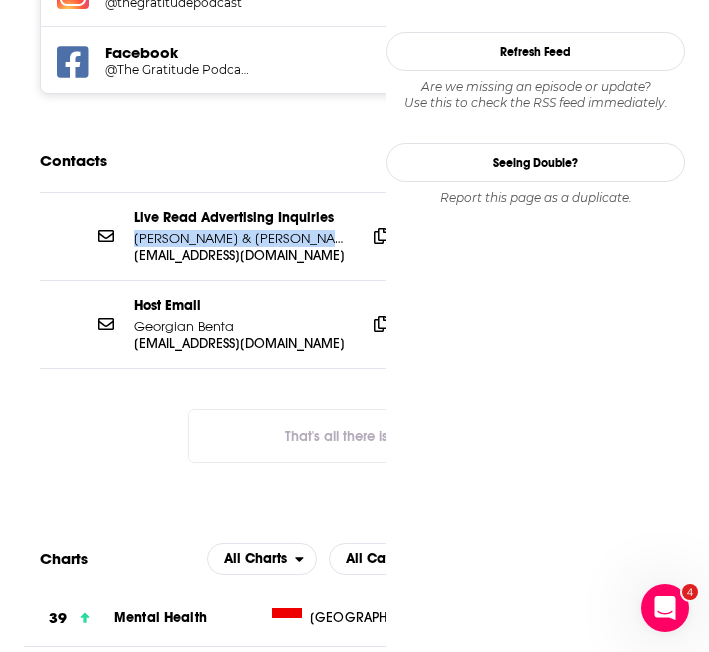 click on "[PERSON_NAME] & [PERSON_NAME]" at bounding box center (242, 238) 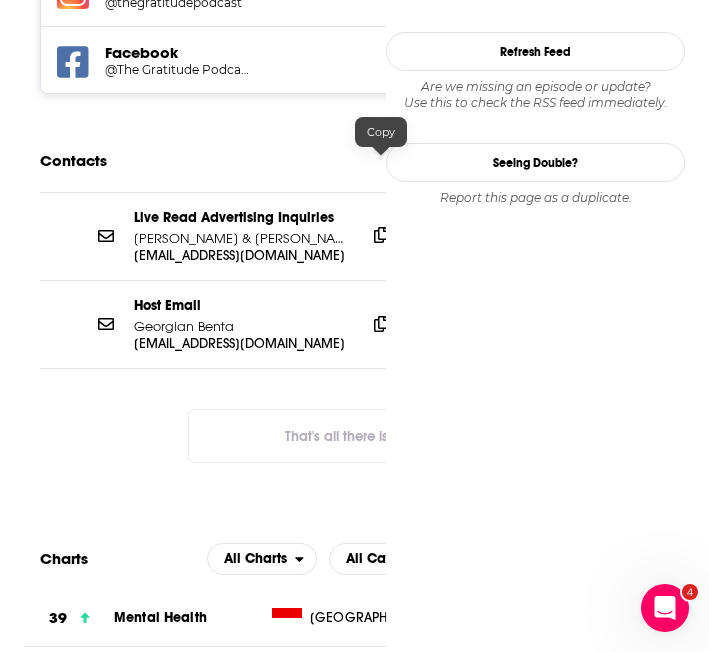 click 